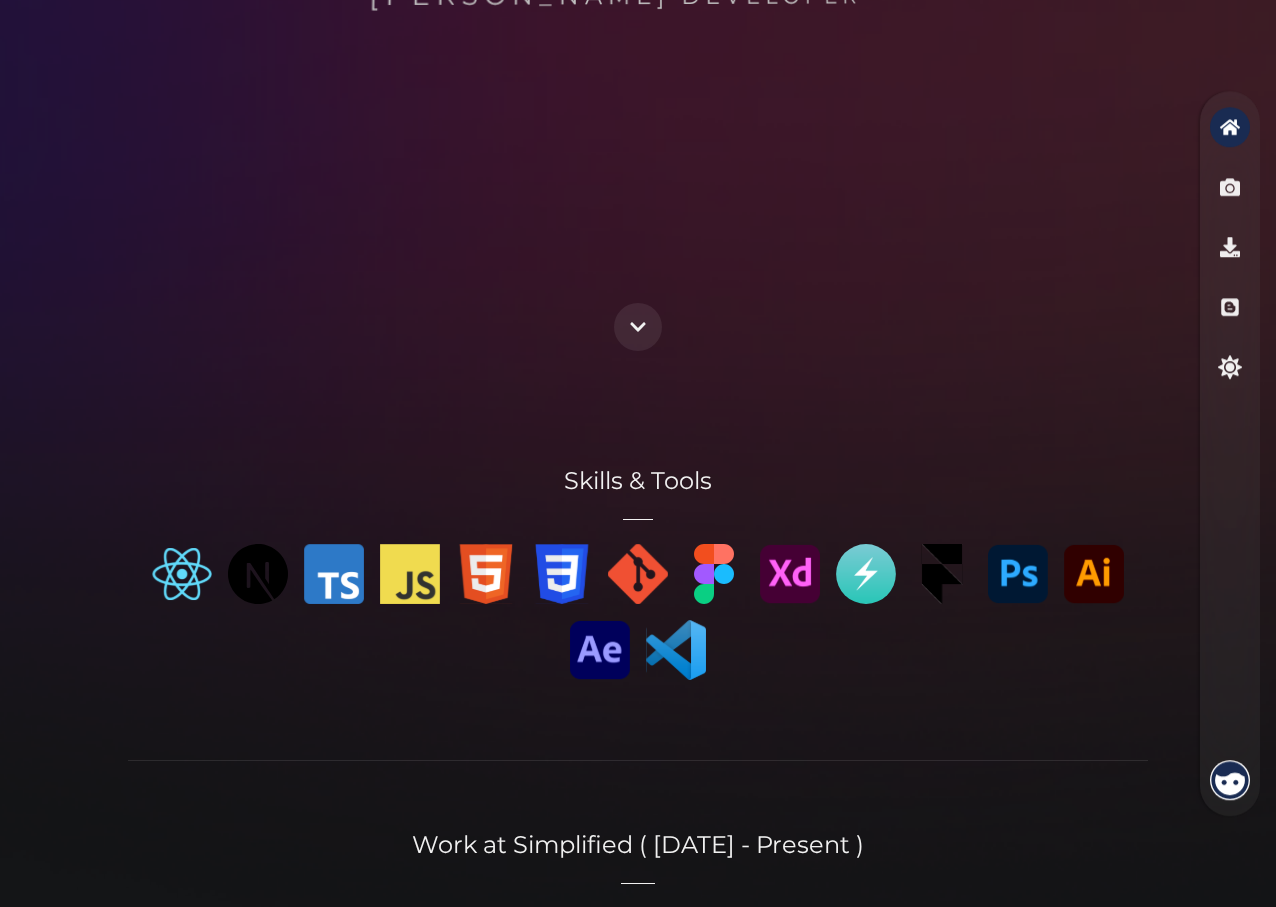 scroll, scrollTop: 2097, scrollLeft: 0, axis: vertical 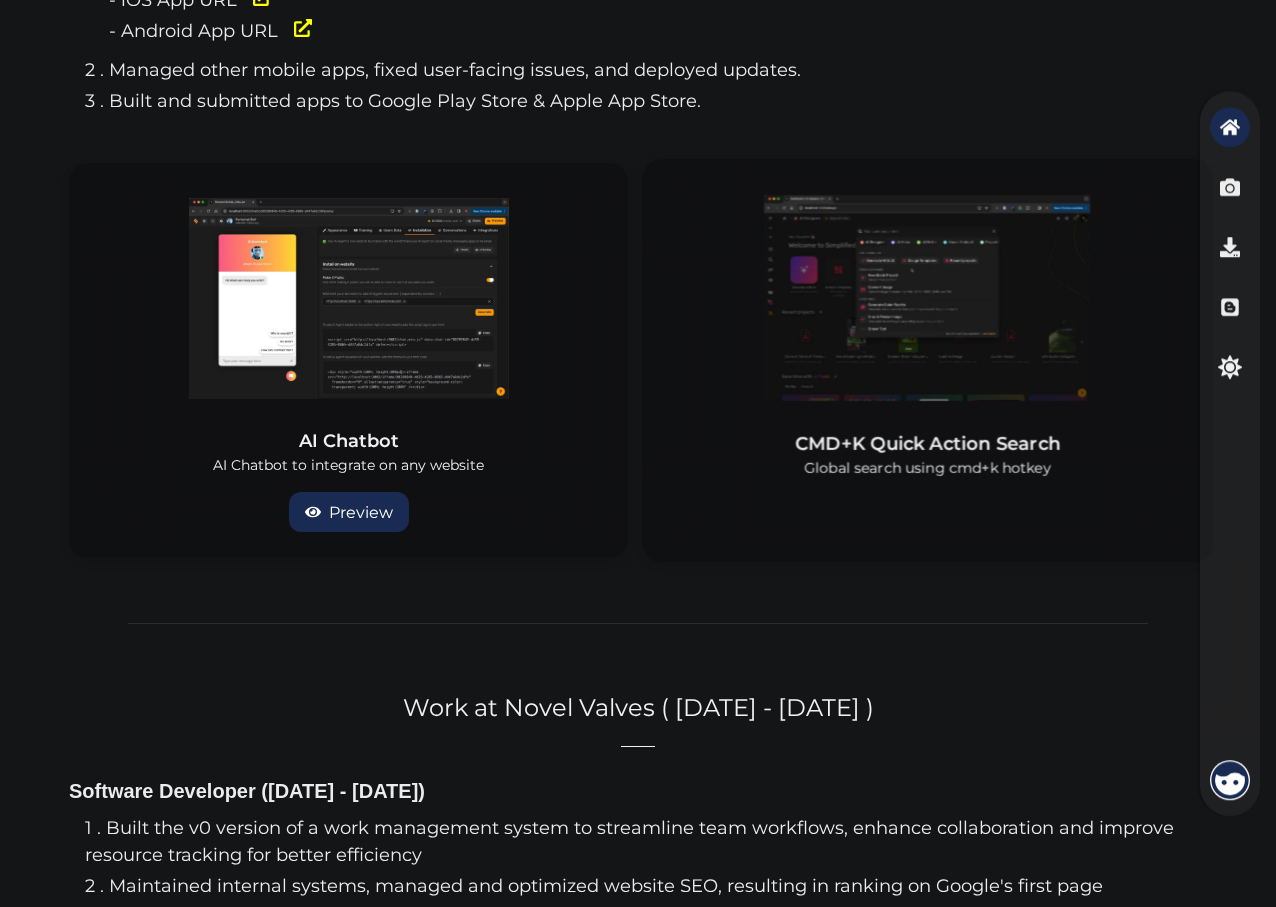 click at bounding box center [927, 297] 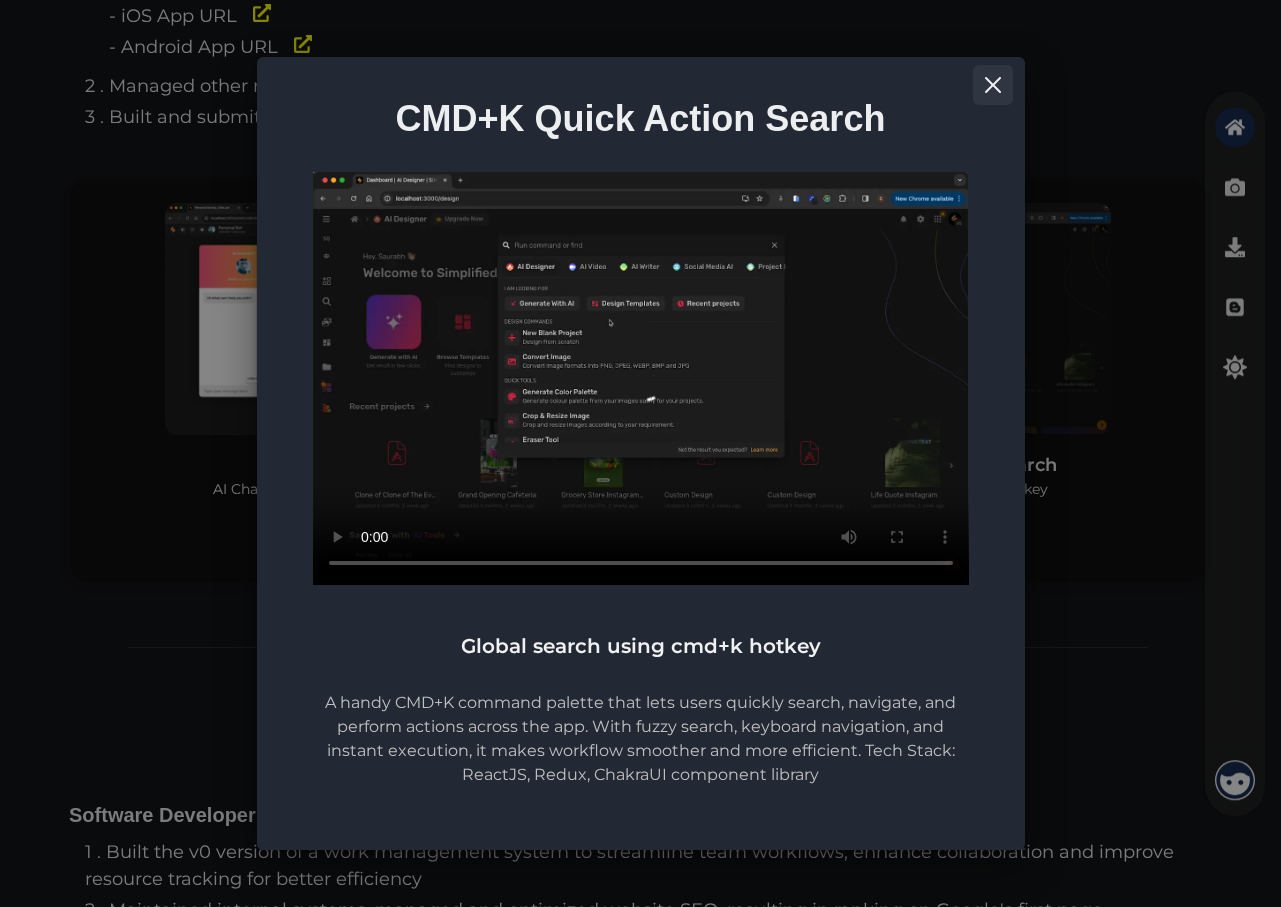 click at bounding box center [993, 85] 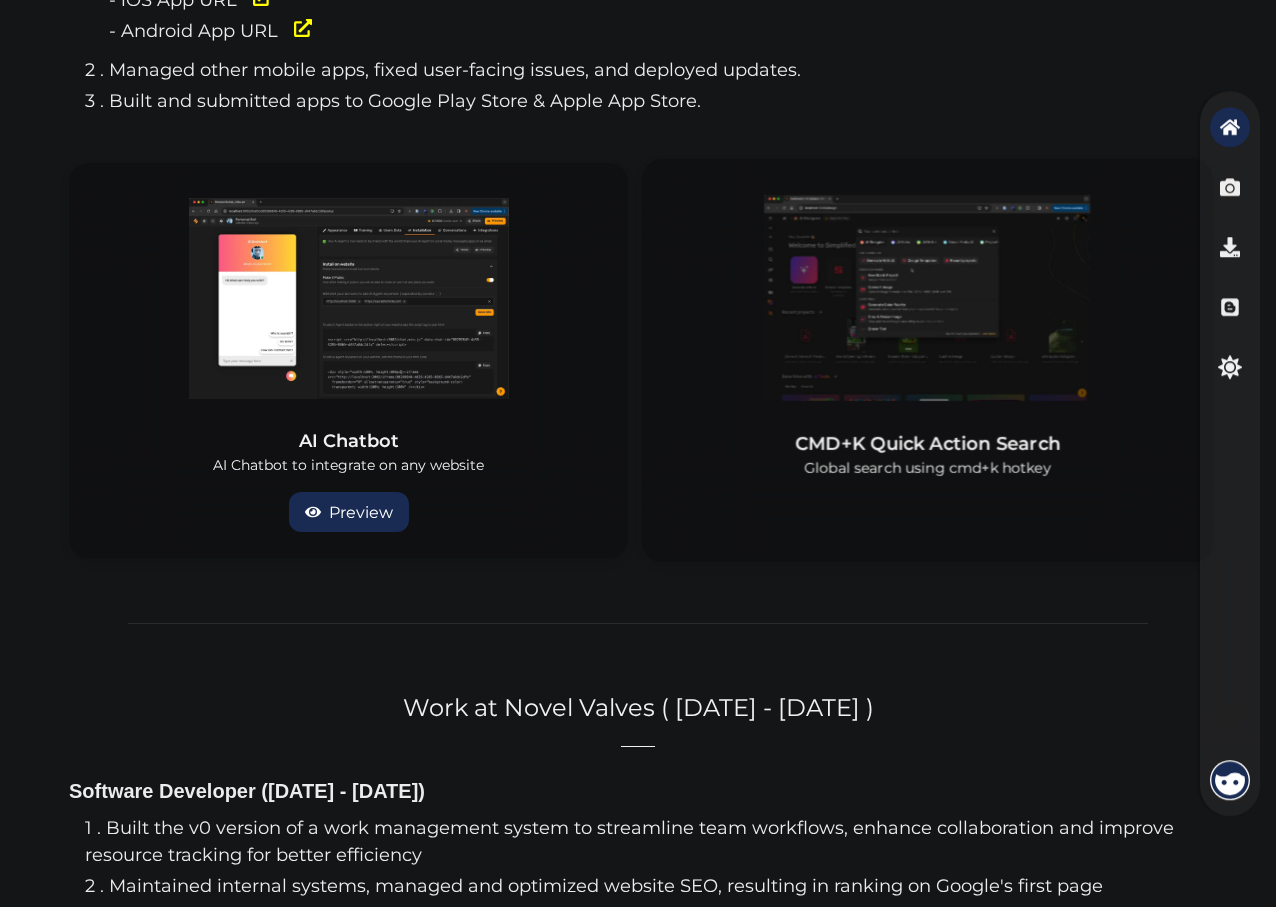 click at bounding box center [927, 297] 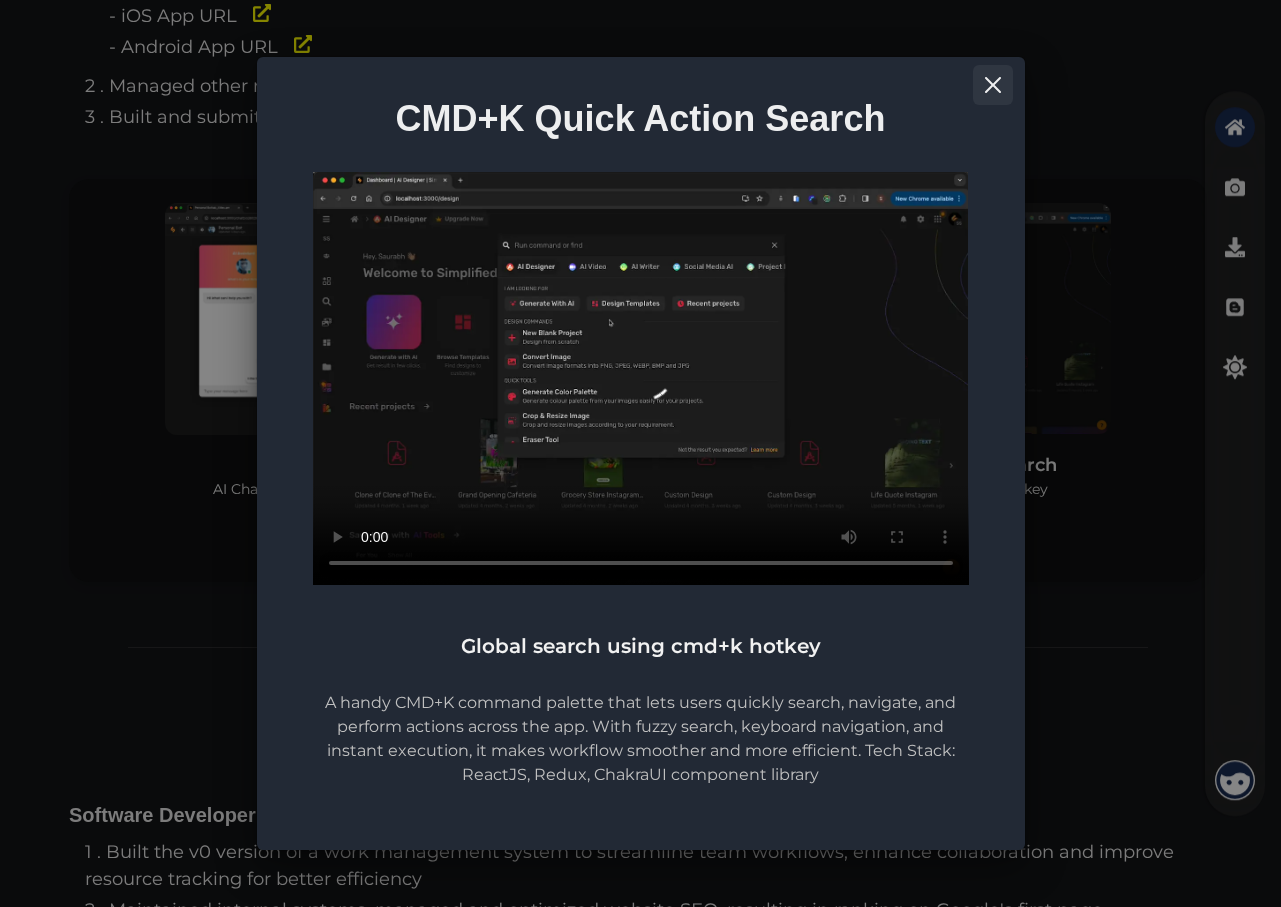 click at bounding box center (993, 85) 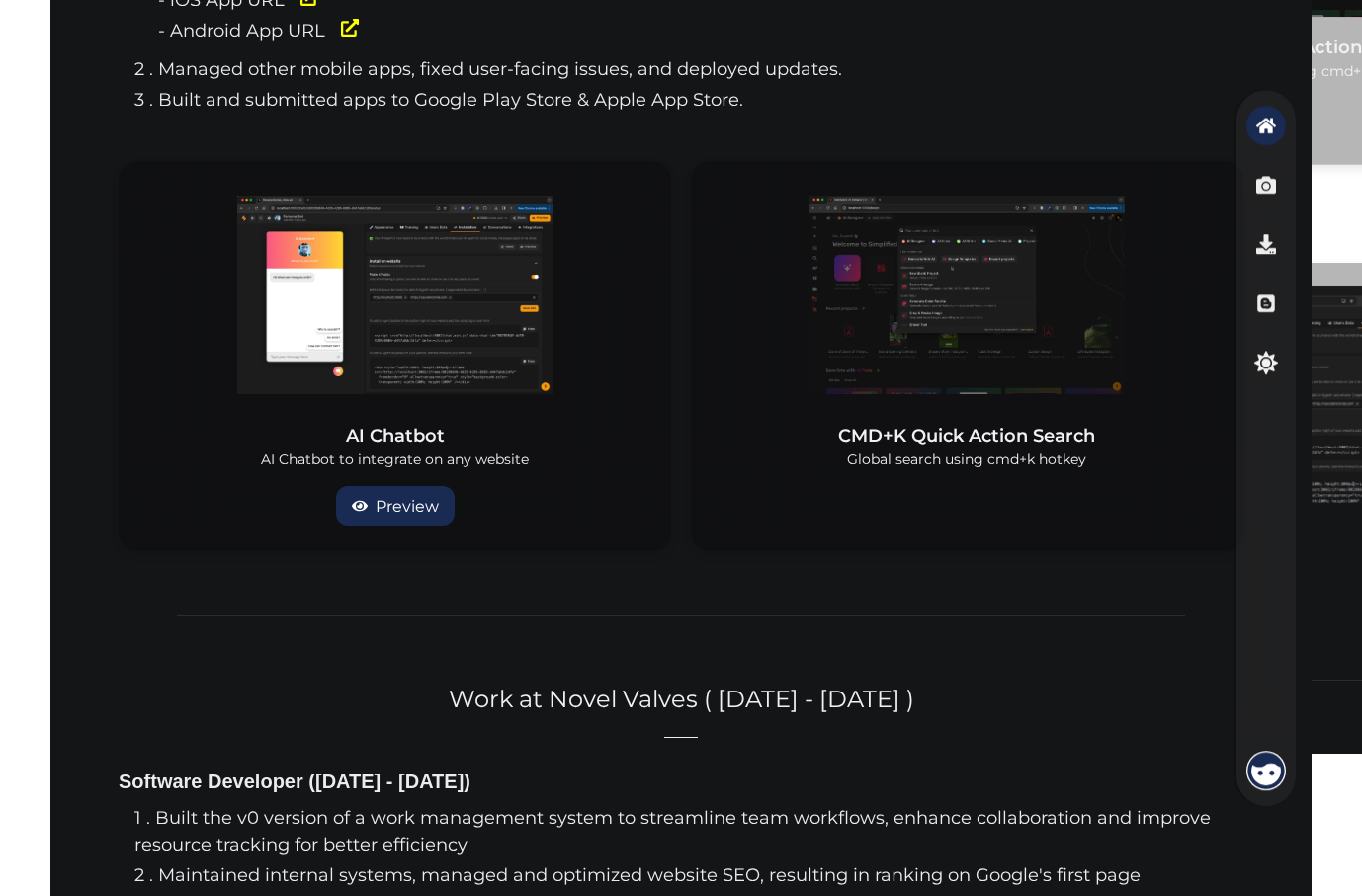 scroll, scrollTop: 2074, scrollLeft: 0, axis: vertical 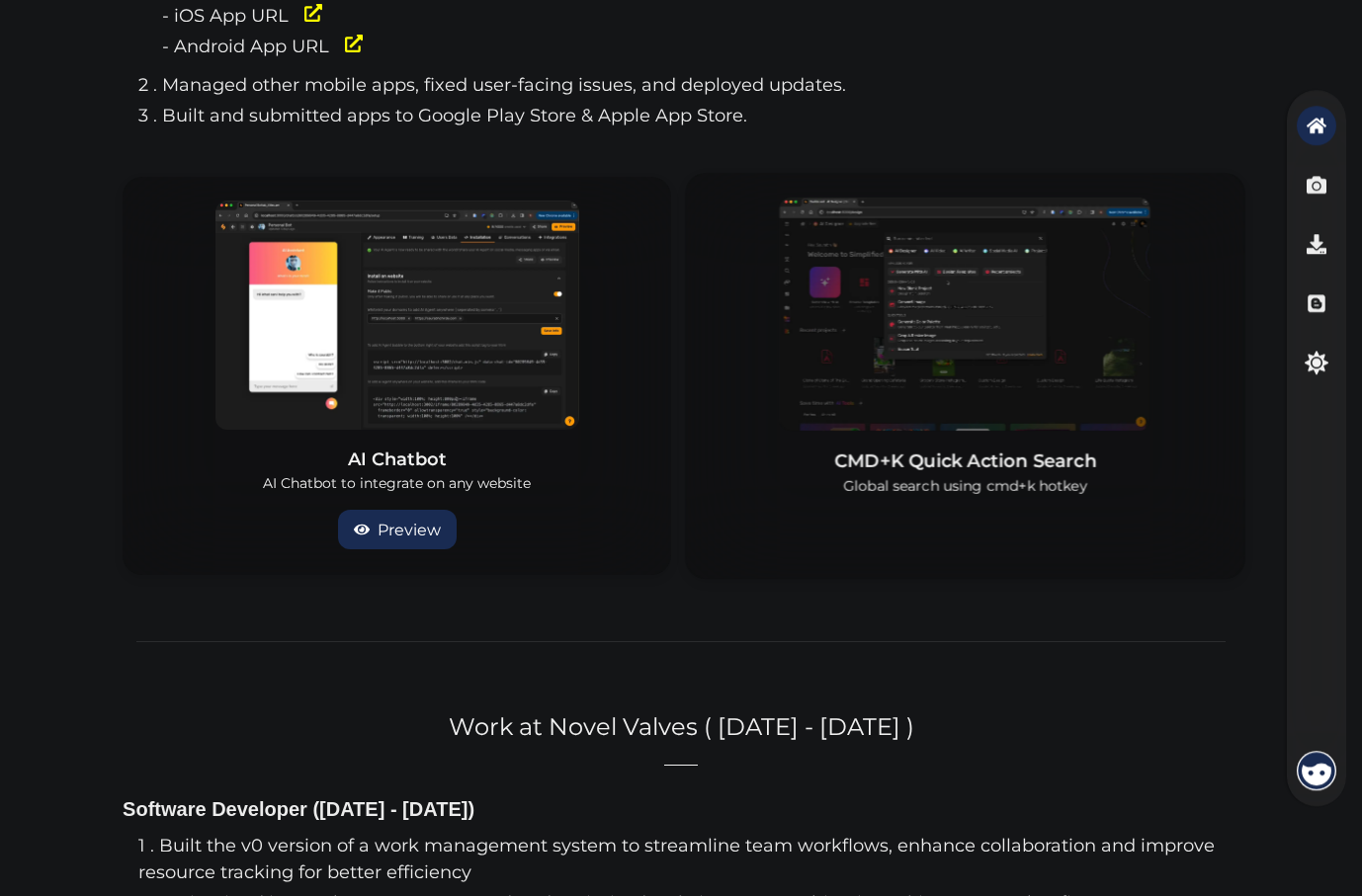 click at bounding box center (965, 313) 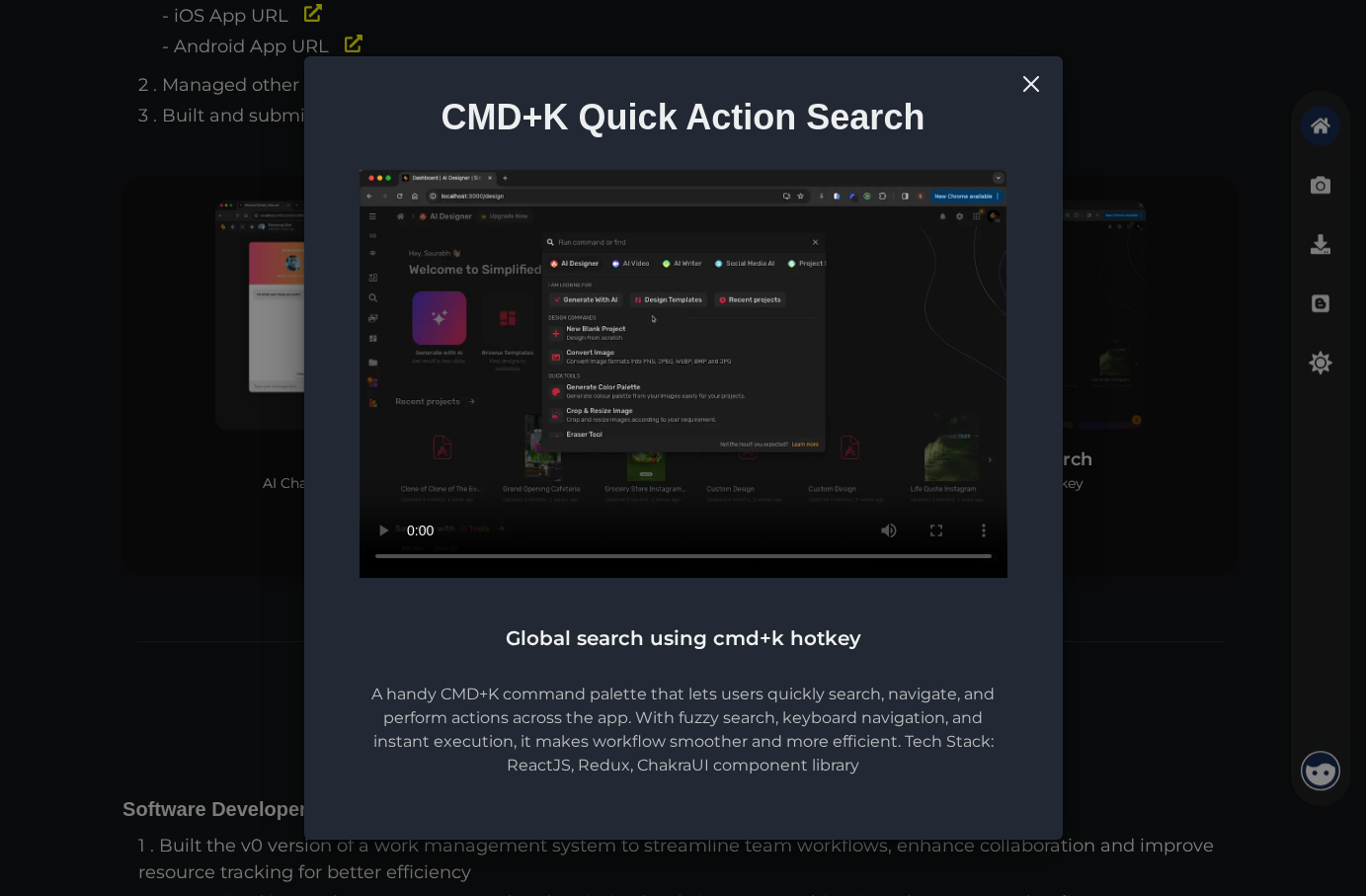 click on "CMD+K Quick Action Search Global search using cmd+k hotkey A handy CMD+K command palette that lets users quickly search, navigate, and perform actions across the app. With fuzzy search, keyboard navigation, and instant execution, it makes workflow smoother and more efficient.
Tech Stack: ReactJS, Redux, ChakraUI component library" at bounding box center [683, 448] 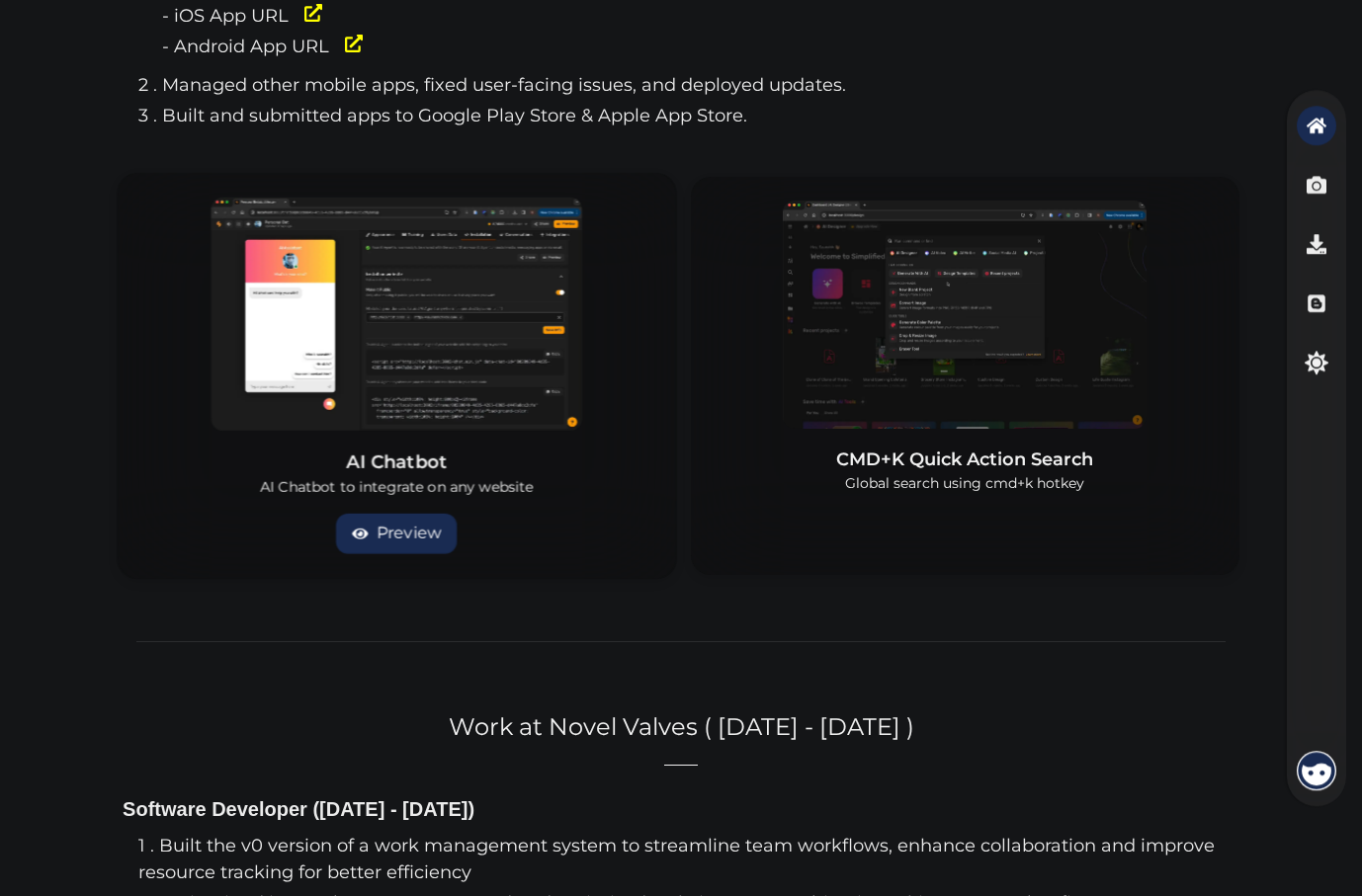 click at bounding box center (396, 313) 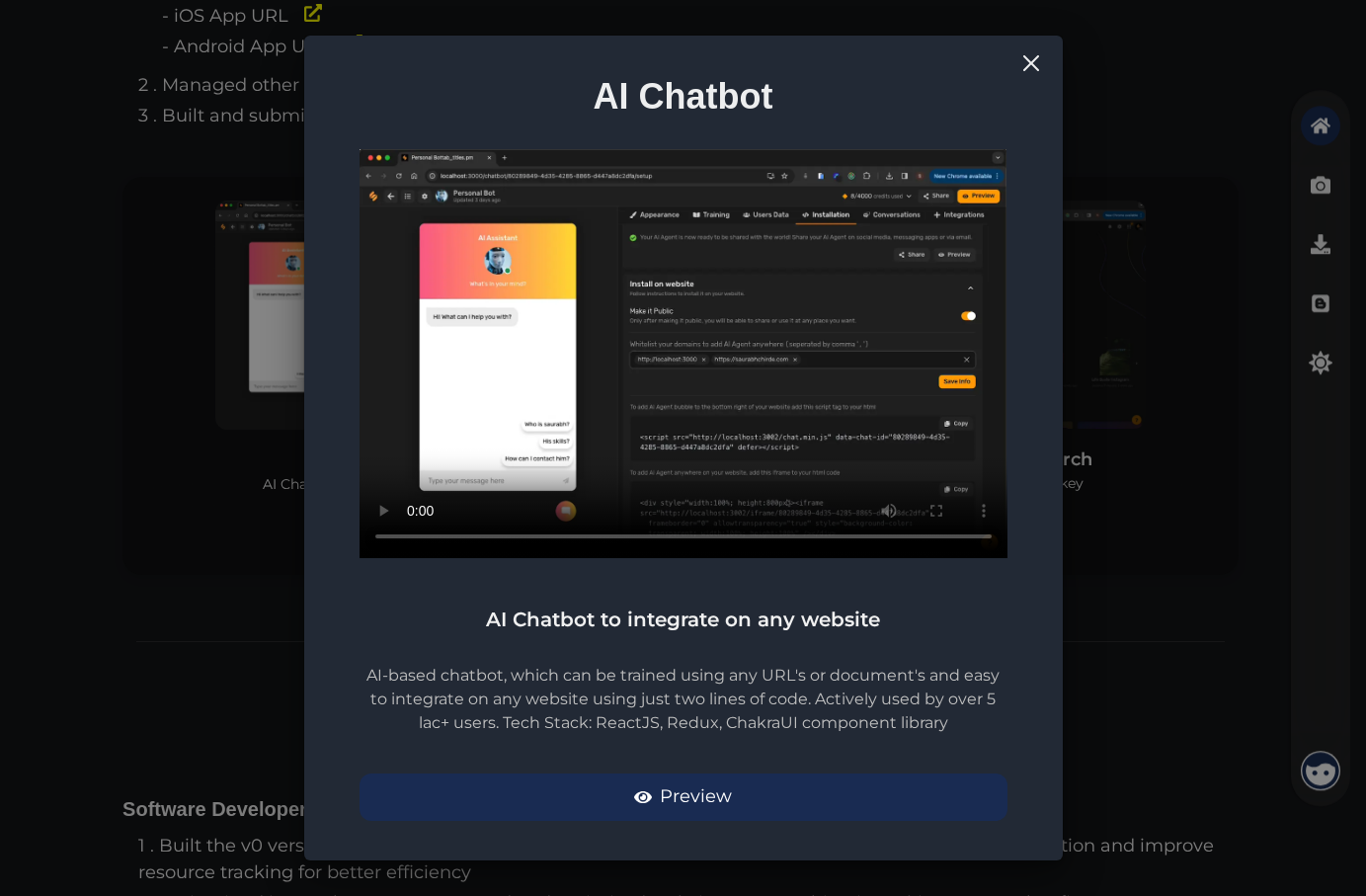 click on "AI Chatbot AI Chatbot to integrate on any website AI-based chatbot, which can be trained using any URL's or document's and easy to integrate on any website using just two lines of code. Actively used by over 5 lac+ users. Tech Stack: ReactJS, Redux, ChakraUI component library Preview" at bounding box center (683, 448) 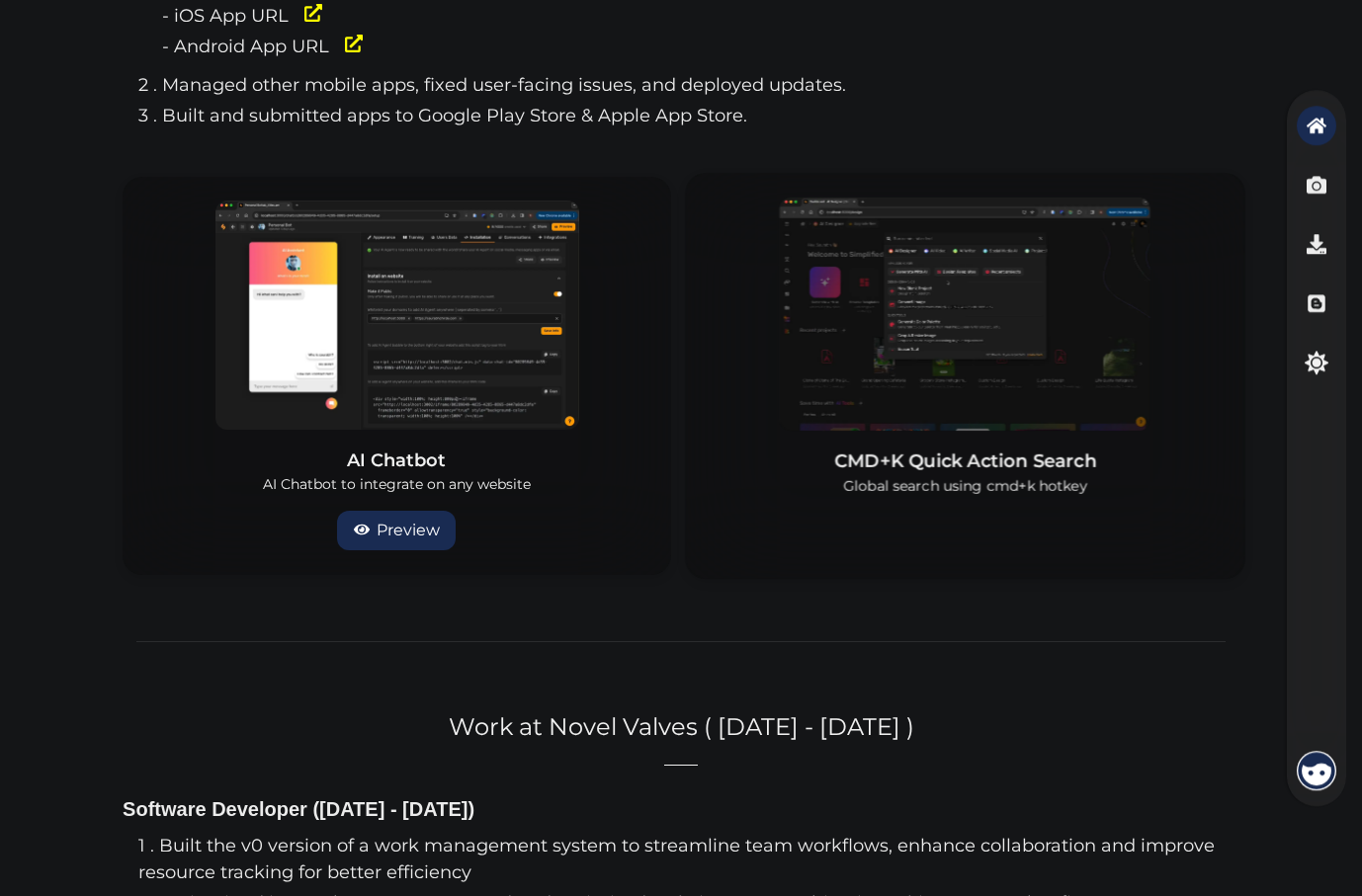 click at bounding box center (965, 313) 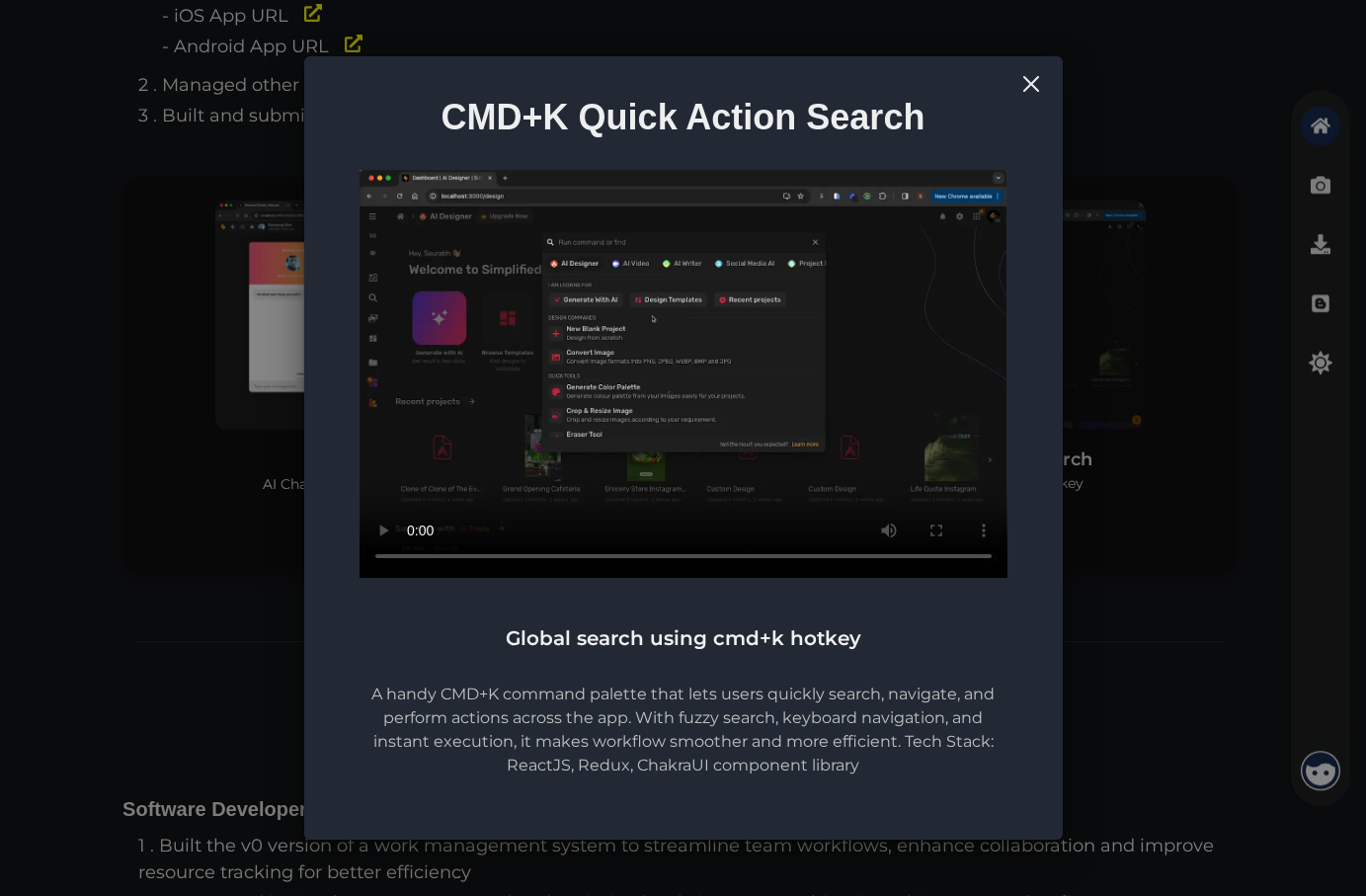 drag, startPoint x: 1124, startPoint y: 128, endPoint x: 1144, endPoint y: 194, distance: 68.96376 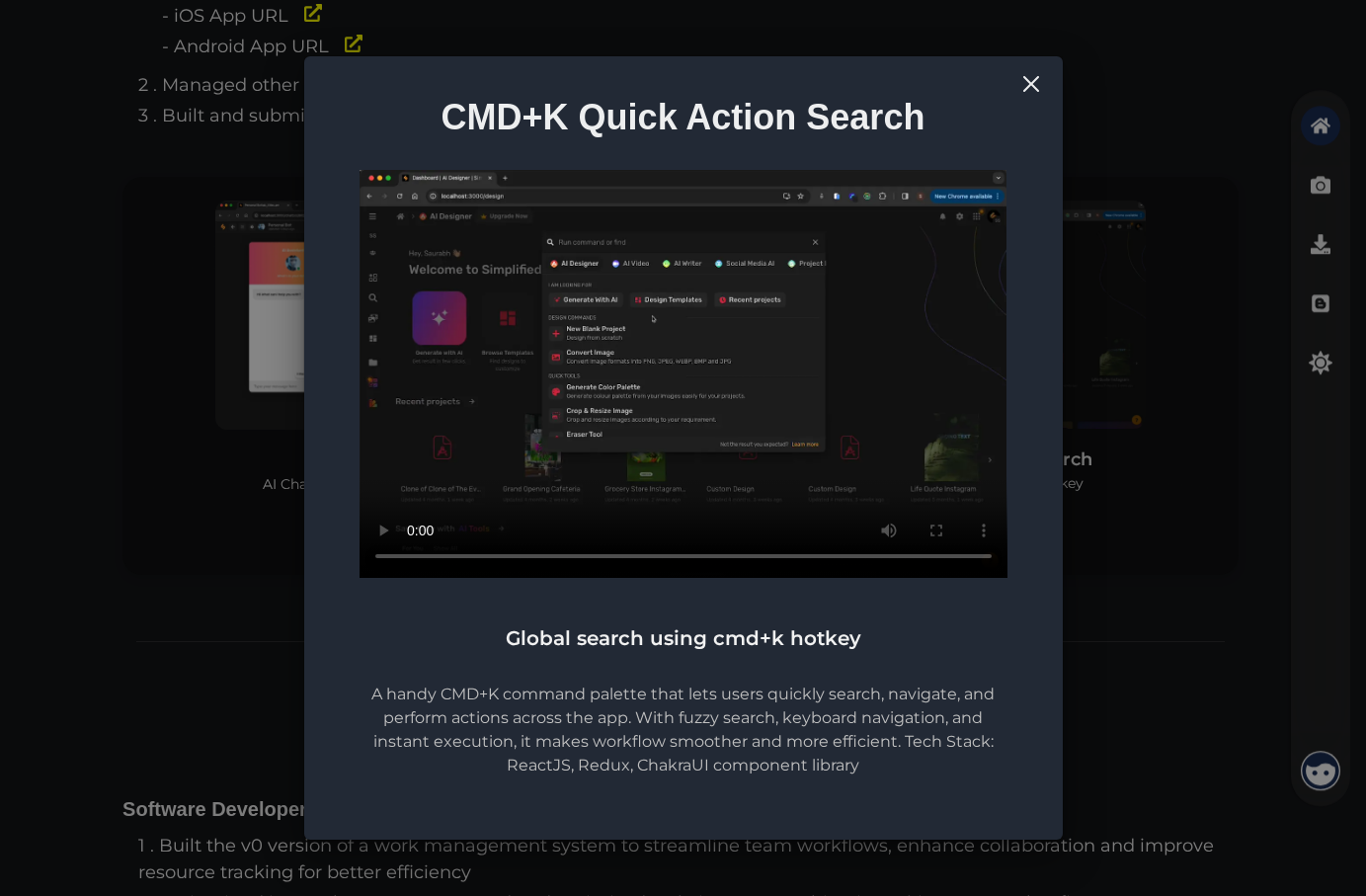 click on "CMD+K Quick Action Search Global search using cmd+k hotkey A handy CMD+K command palette that lets users quickly search, navigate, and perform actions across the app. With fuzzy search, keyboard navigation, and instant execution, it makes workflow smoother and more efficient.
Tech Stack: ReactJS, Redux, ChakraUI component library" at bounding box center [683, 448] 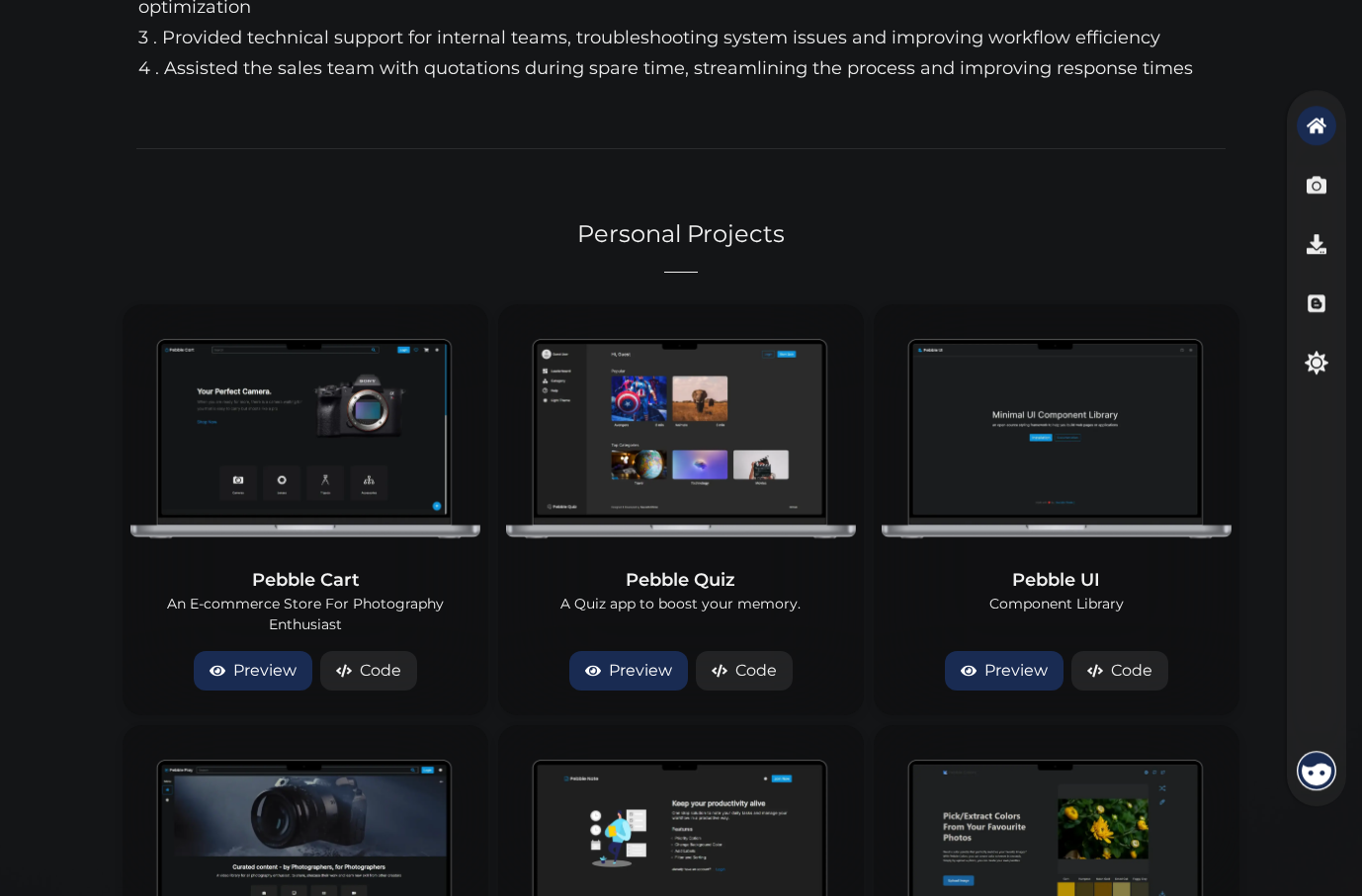 scroll, scrollTop: 3673, scrollLeft: 0, axis: vertical 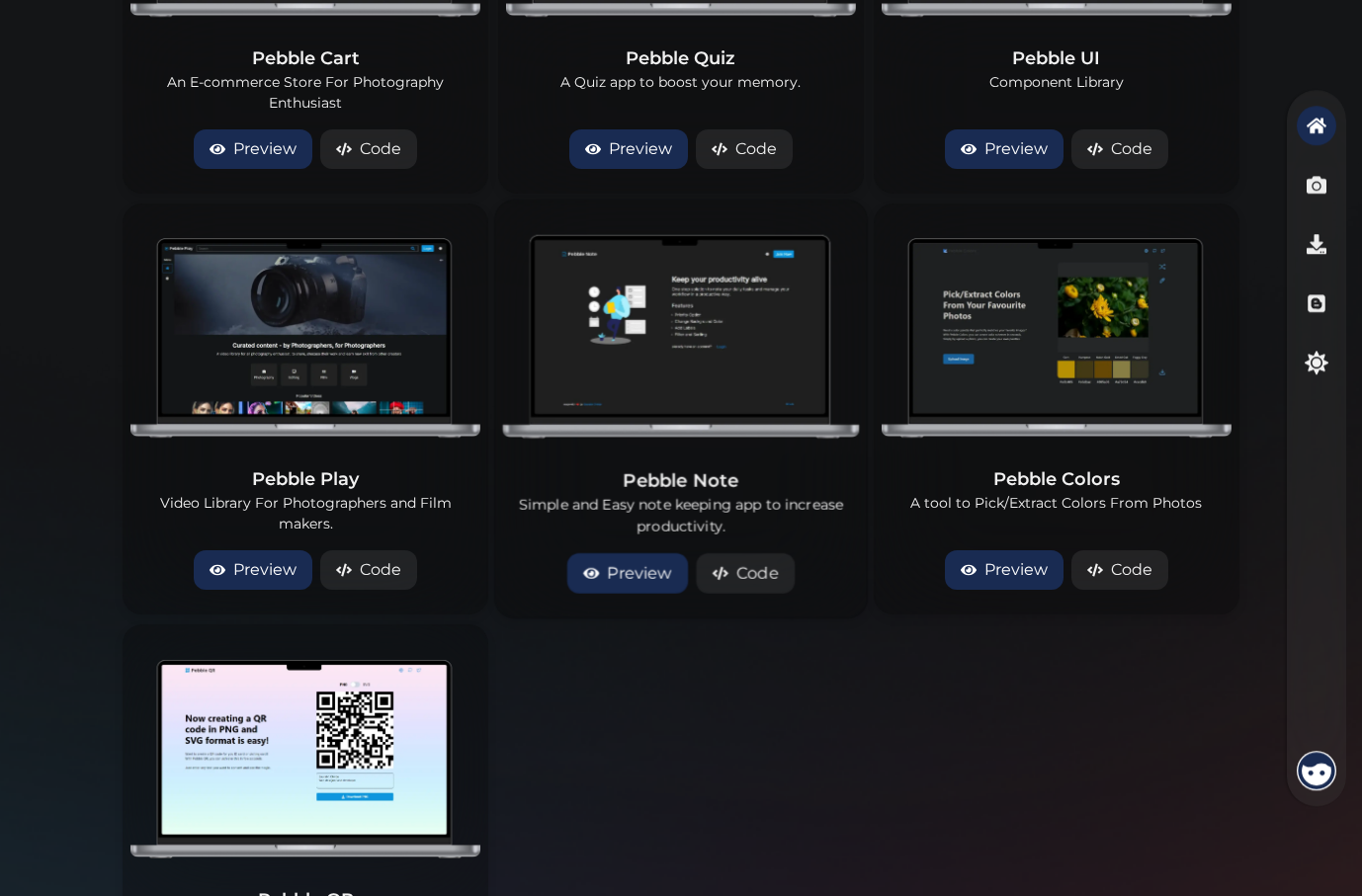 click at bounding box center [680, 336] 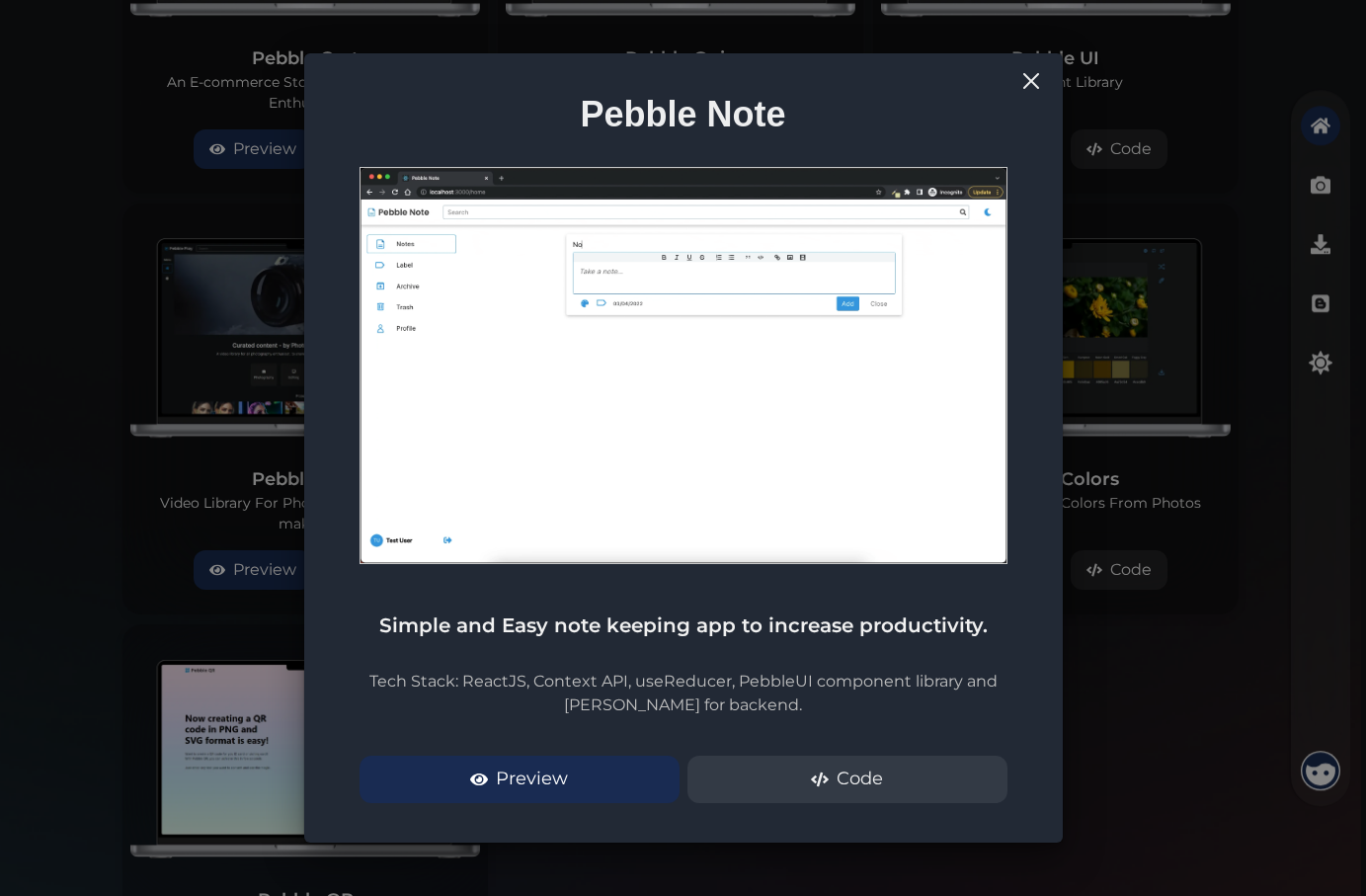 click on "Pebble Note Simple and Easy note keeping app to increase productivity. Tech Stack: ReactJS, Context API, useReducer, PebbleUI component library and Mockbee for backend. Preview Code" at bounding box center [683, 448] 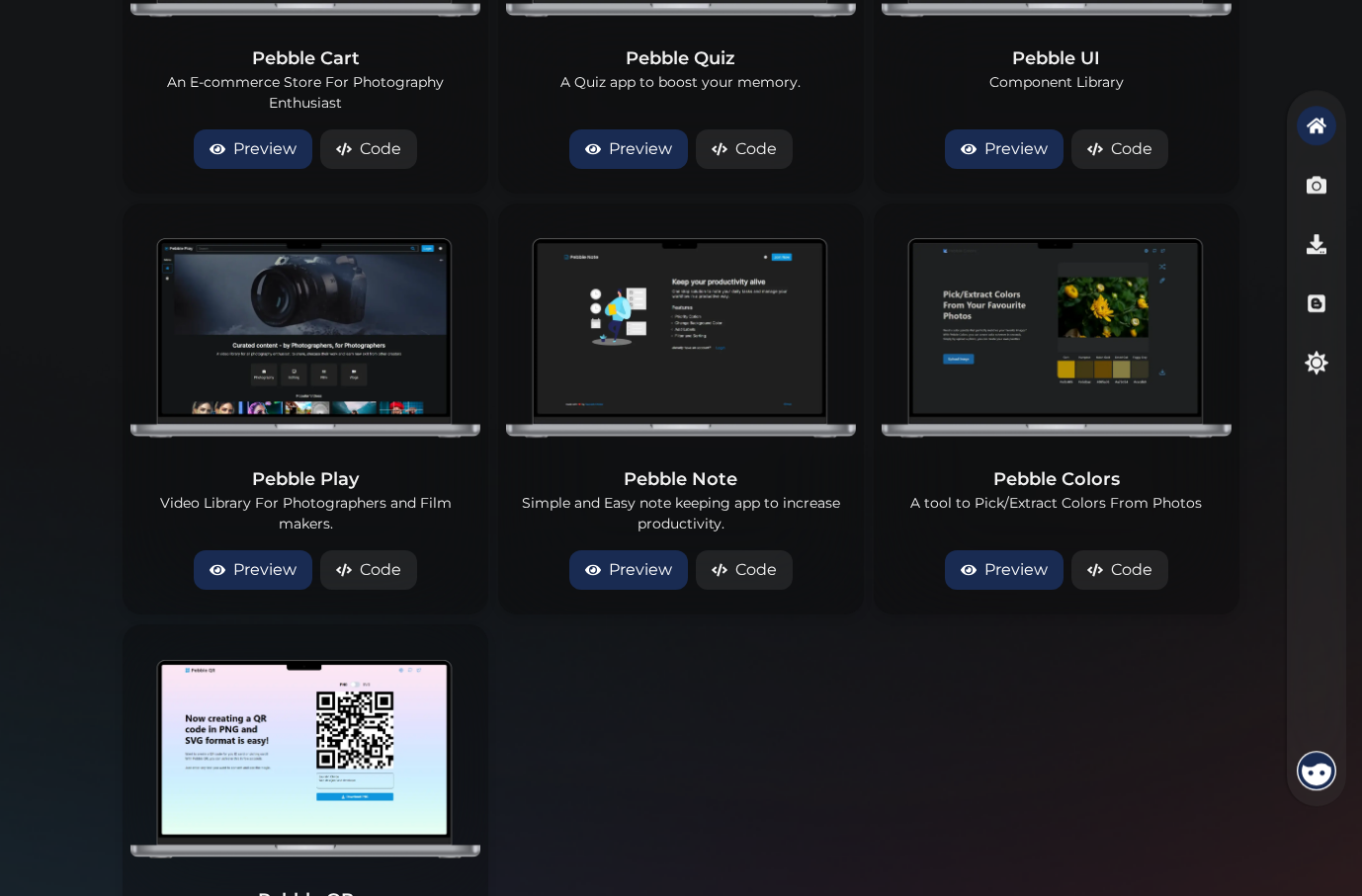 scroll, scrollTop: 3685, scrollLeft: 0, axis: vertical 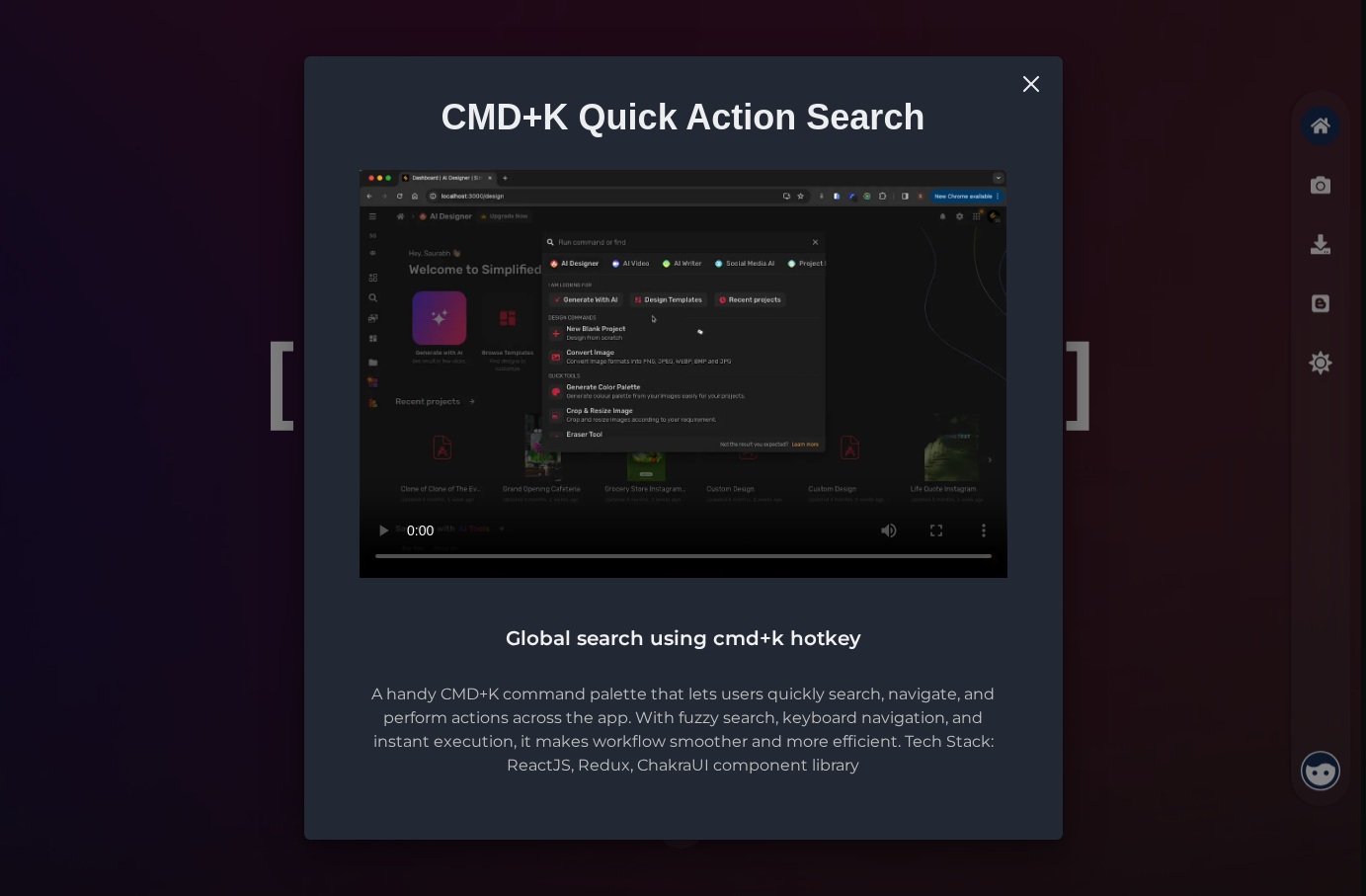 click on "CMD+K Quick Action Search Global search using cmd+k hotkey A handy CMD+K command palette that lets users quickly search, navigate, and perform actions across the app. With fuzzy search, keyboard navigation, and instant execution, it makes workflow smoother and more efficient.
Tech Stack: ReactJS, Redux, ChakraUI component library" at bounding box center (683, 448) 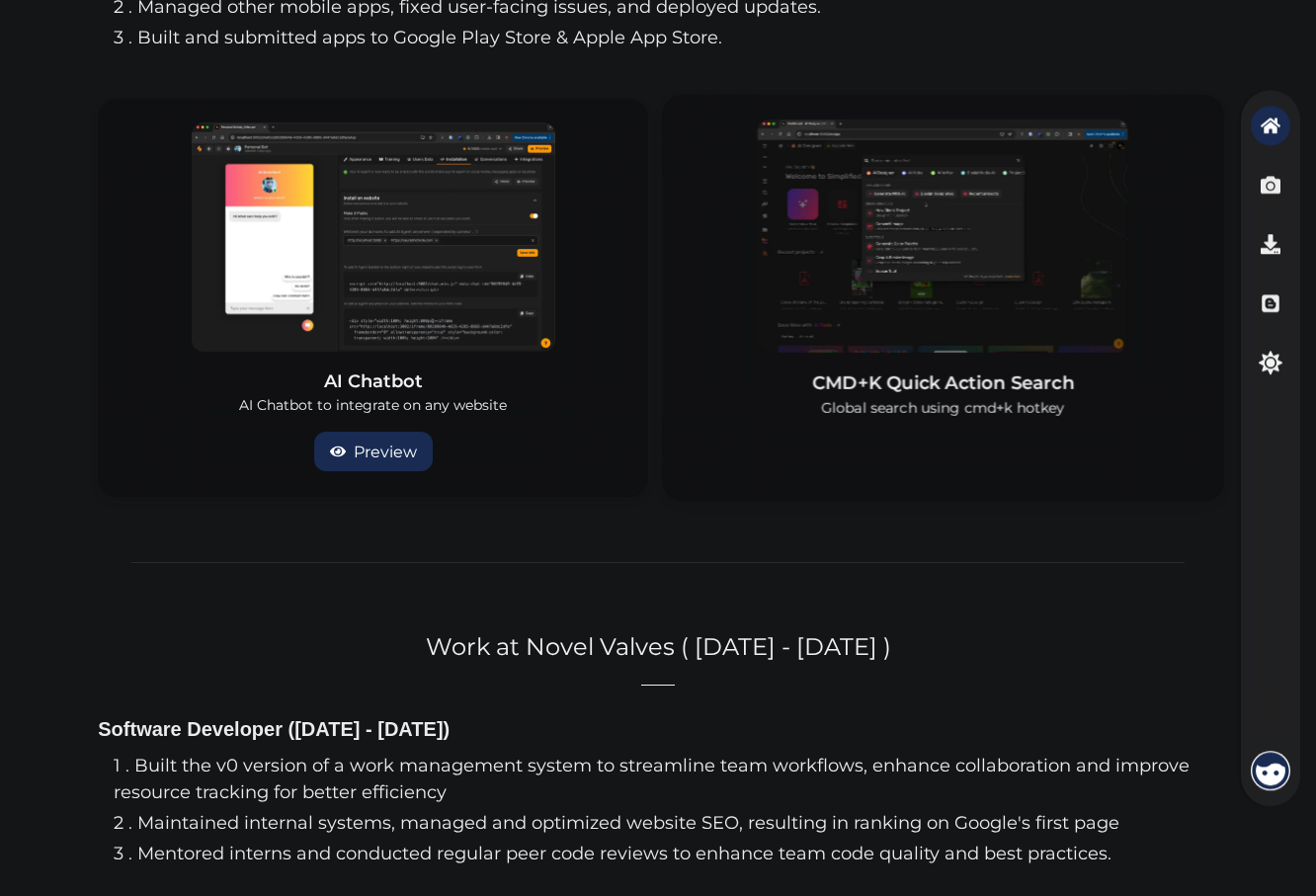 scroll, scrollTop: 2121, scrollLeft: 0, axis: vertical 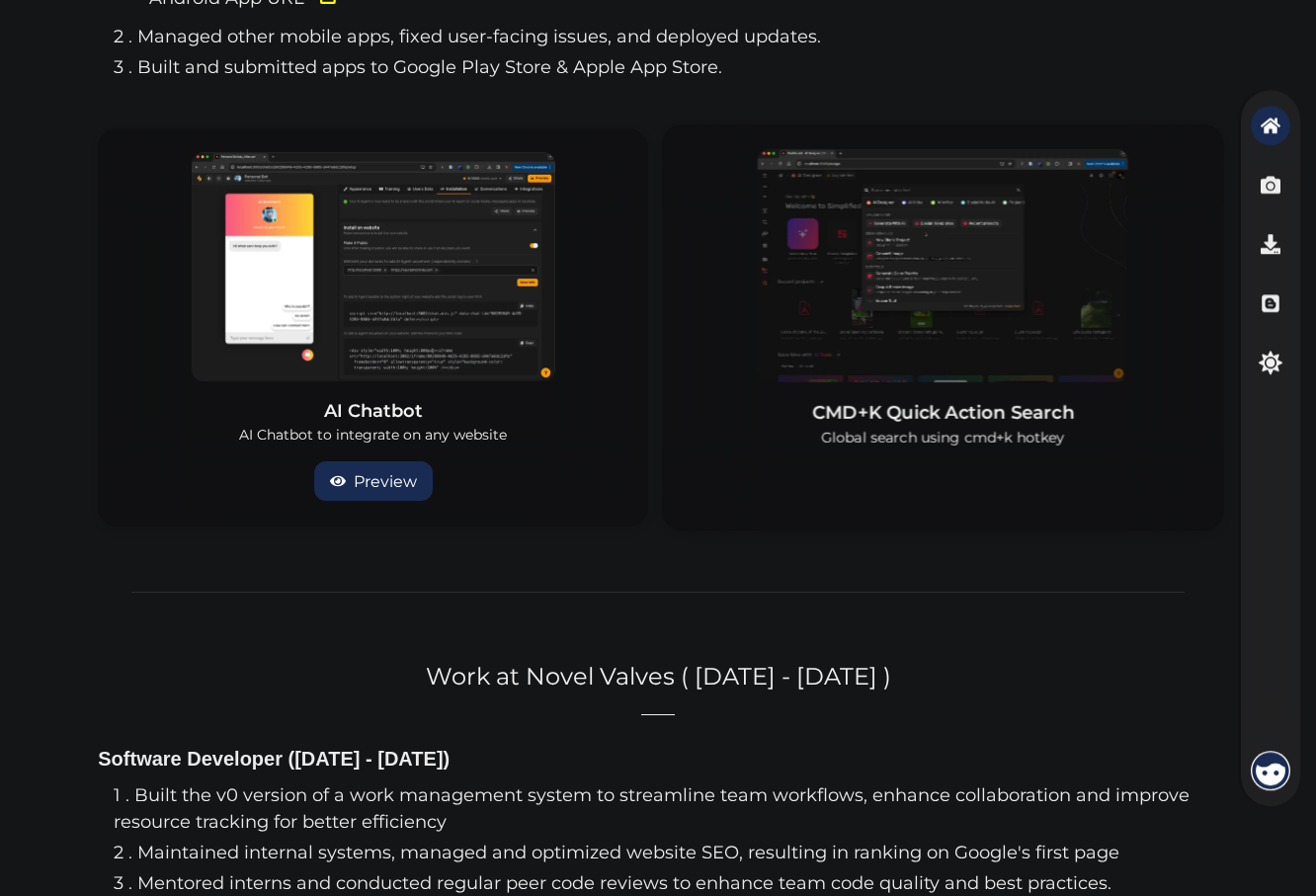 click at bounding box center [943, 265] 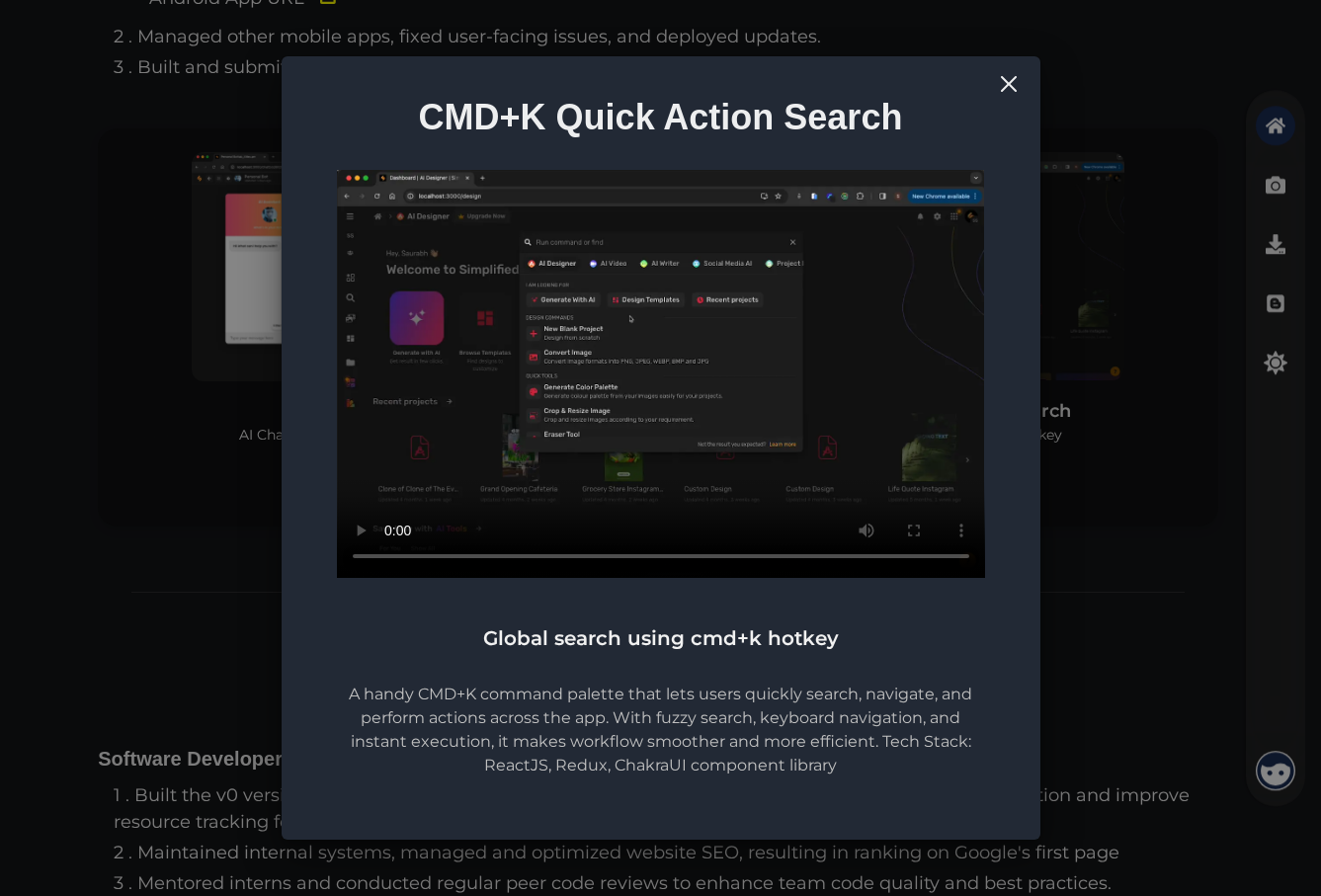 click on "CMD+K Quick Action Search Global search using cmd+k hotkey A handy CMD+K command palette that lets users quickly search, navigate, and perform actions across the app. With fuzzy search, keyboard navigation, and instant execution, it makes workflow smoother and more efficient.
Tech Stack: ReactJS, Redux, ChakraUI component library" at bounding box center [660, 448] 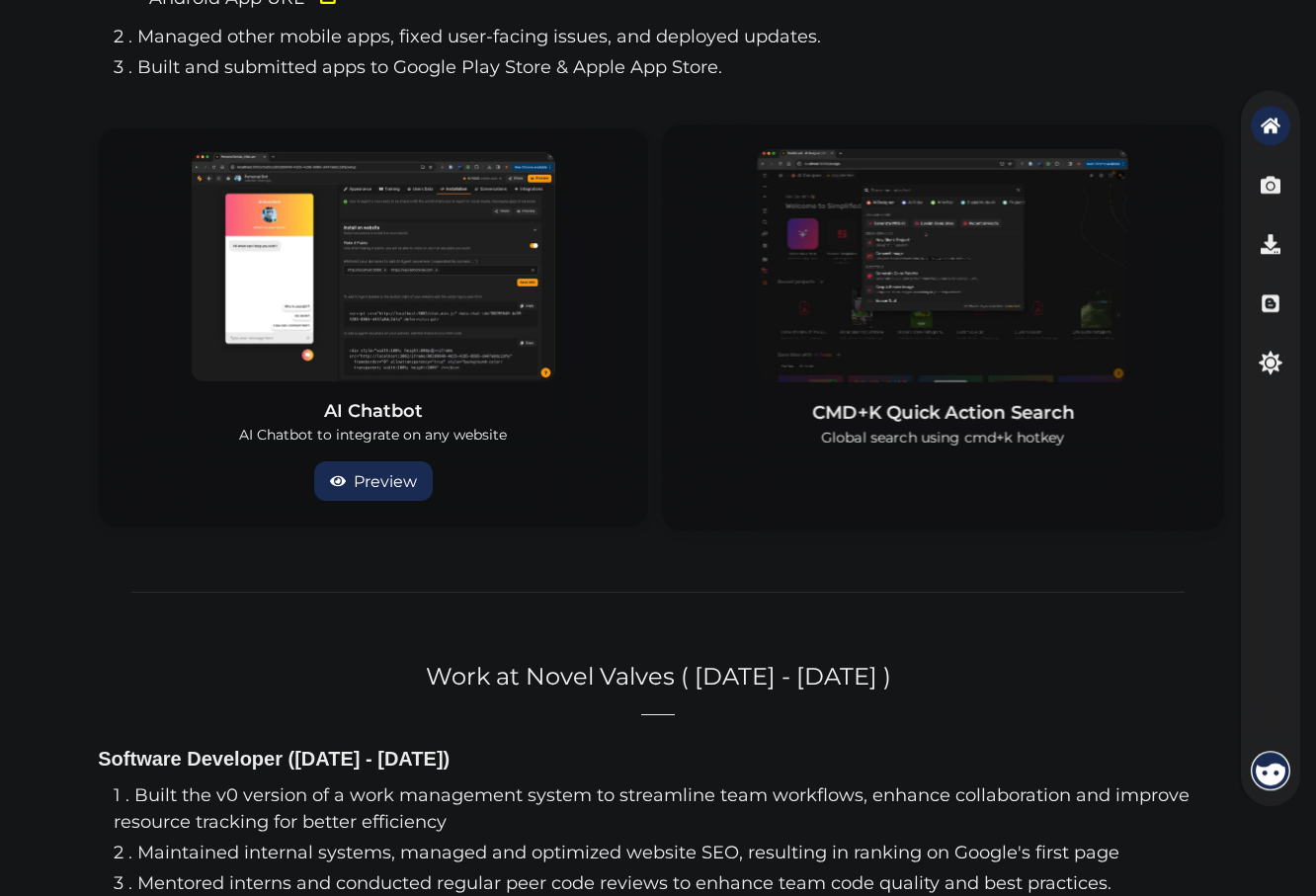 click at bounding box center [943, 265] 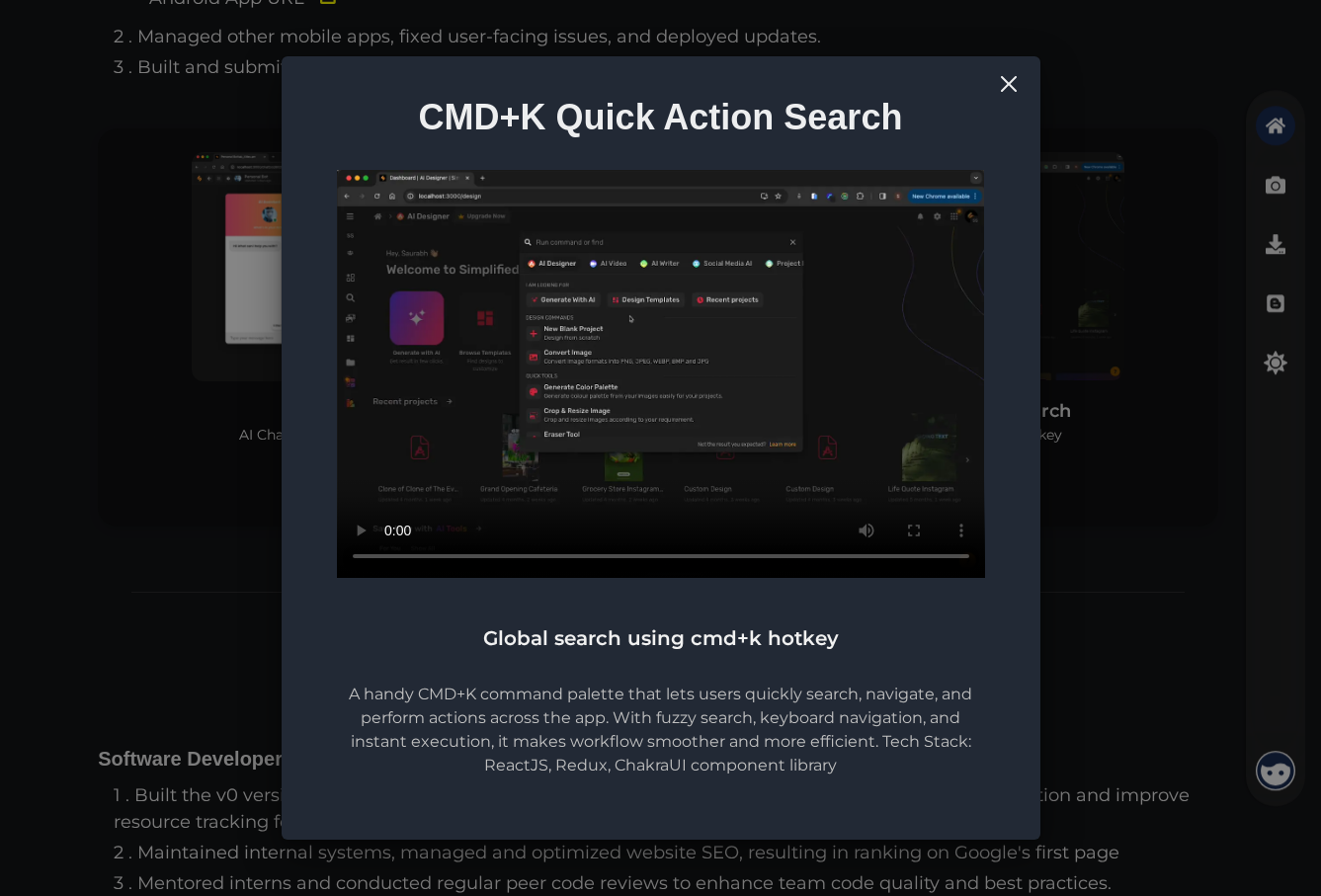 click on "CMD+K Quick Action Search Global search using cmd+k hotkey A handy CMD+K command palette that lets users quickly search, navigate, and perform actions across the app. With fuzzy search, keyboard navigation, and instant execution, it makes workflow smoother and more efficient.
Tech Stack: ReactJS, Redux, ChakraUI component library" at bounding box center (660, 448) 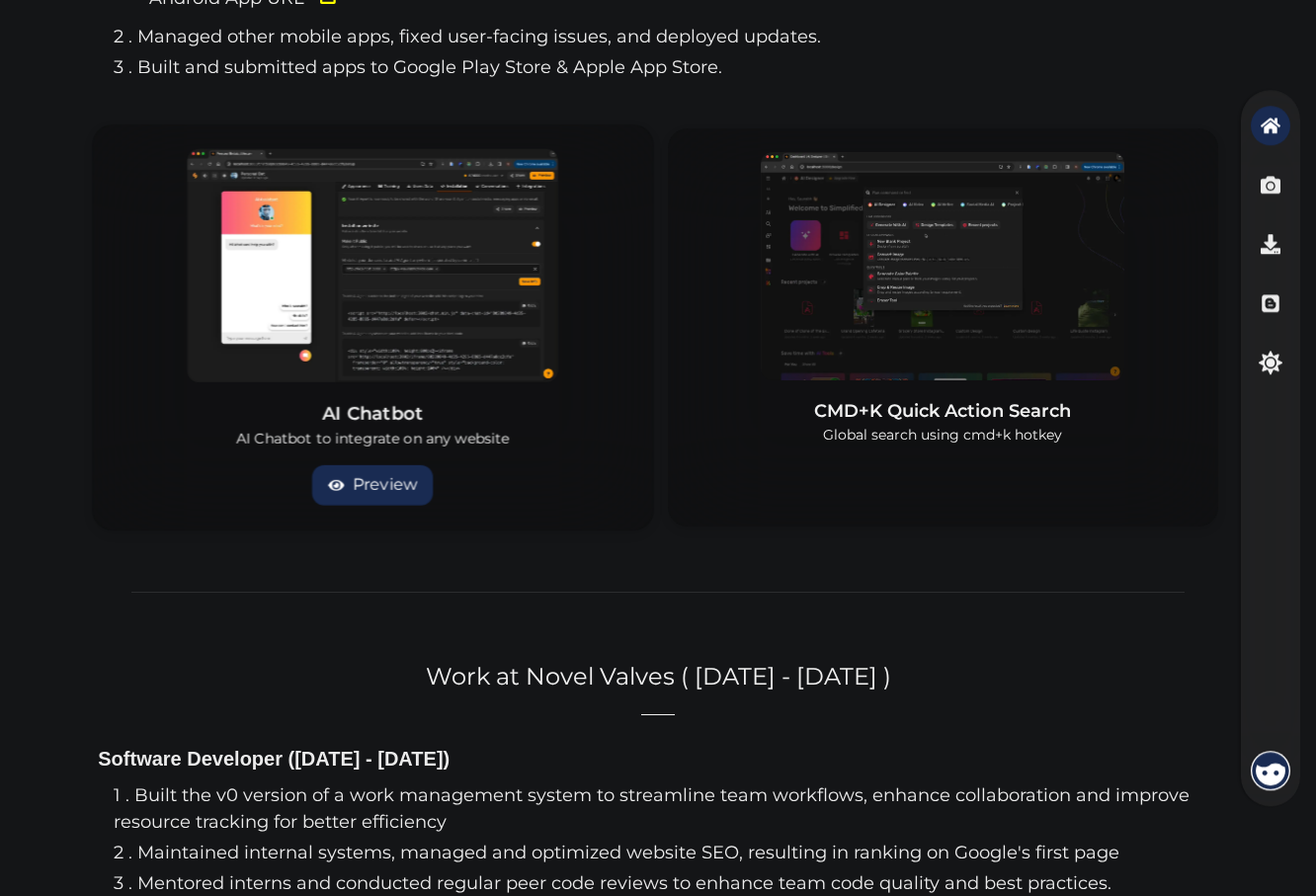 click at bounding box center [372, 265] 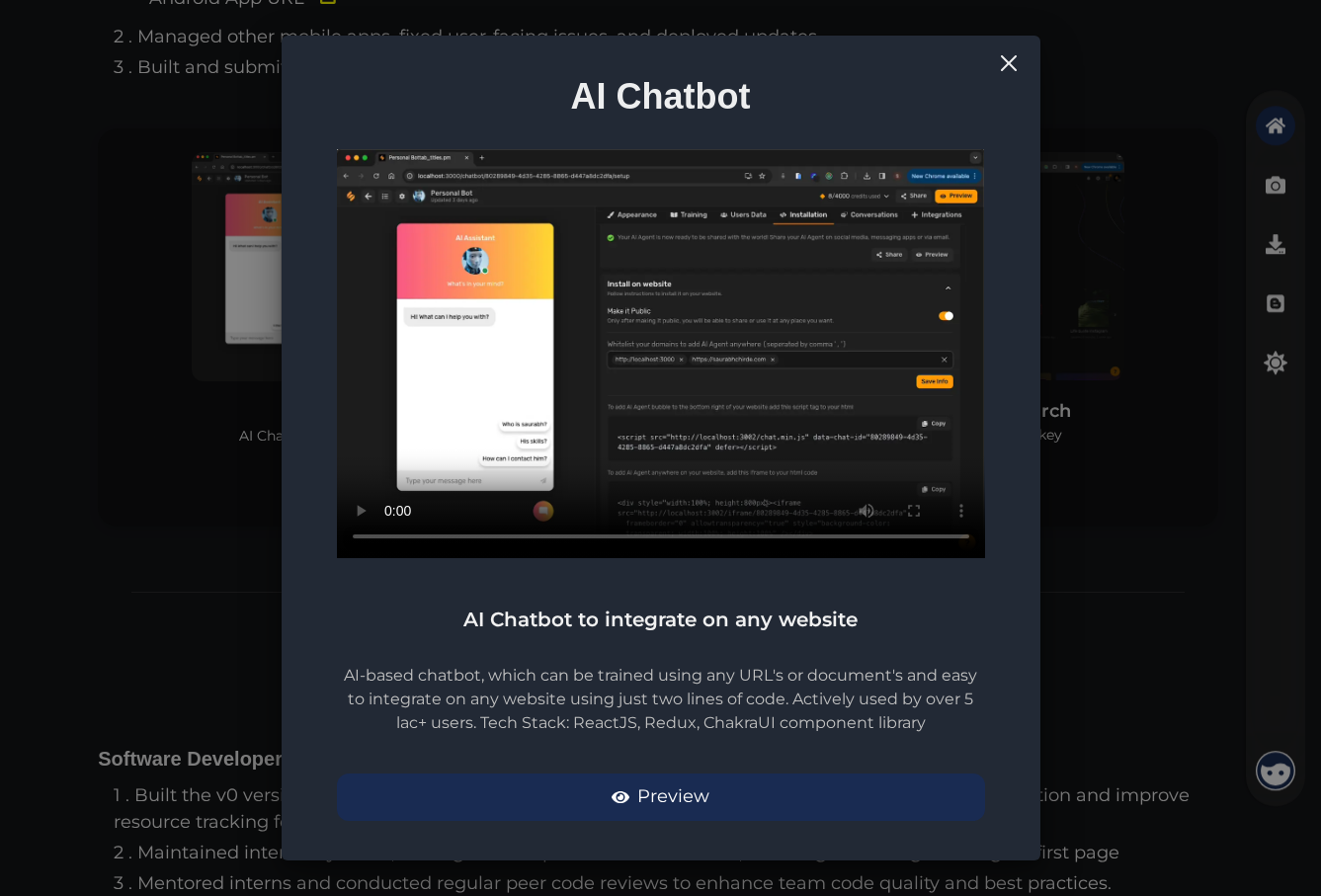 click on "AI Chatbot AI Chatbot to integrate on any website AI-based chatbot, which can be trained using any URL's or document's and easy to integrate on any website using just two lines of code. Actively used by over 5 lac+ users. Tech Stack: ReactJS, Redux, ChakraUI component library Preview" at bounding box center (660, 448) 